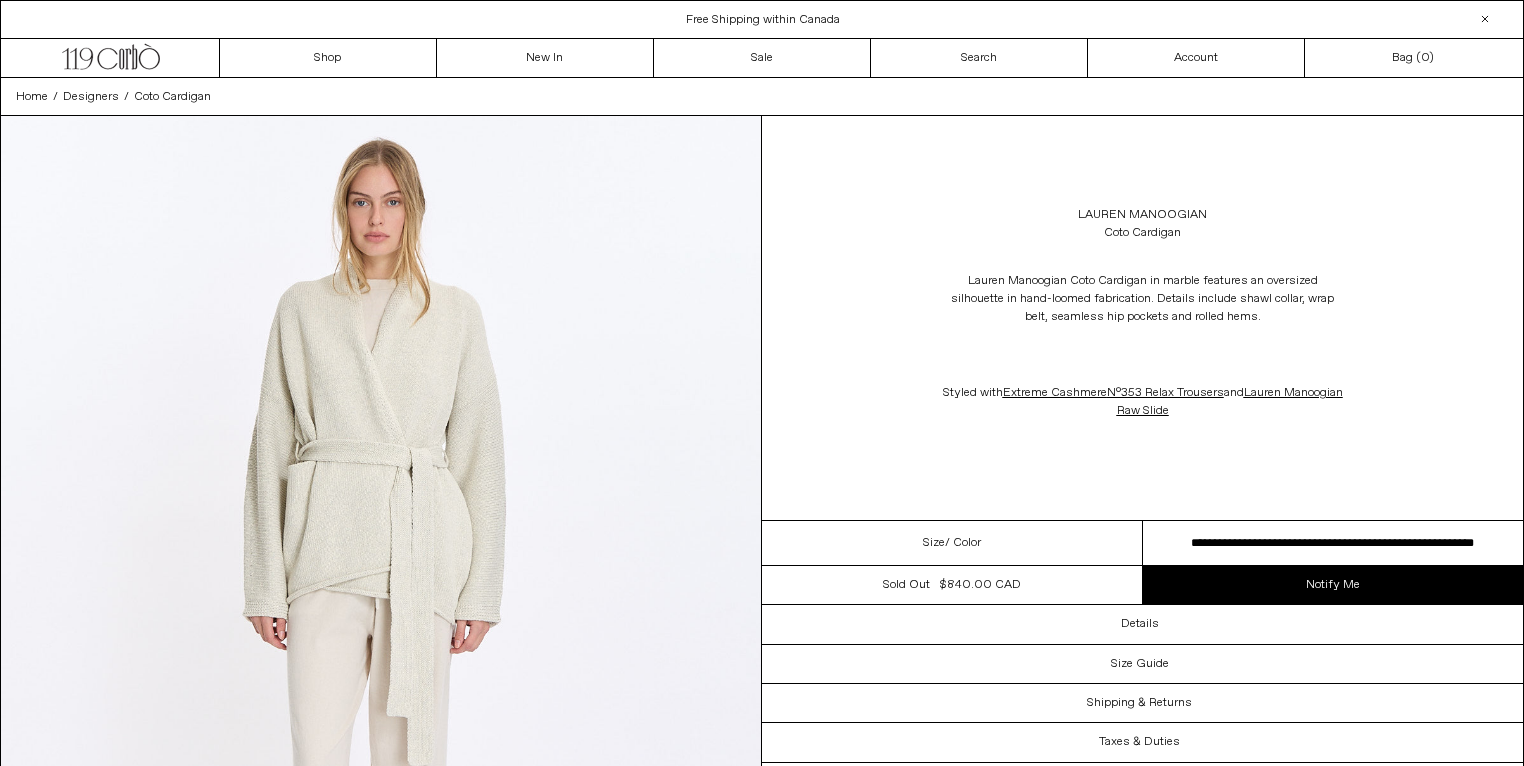 scroll, scrollTop: 0, scrollLeft: 0, axis: both 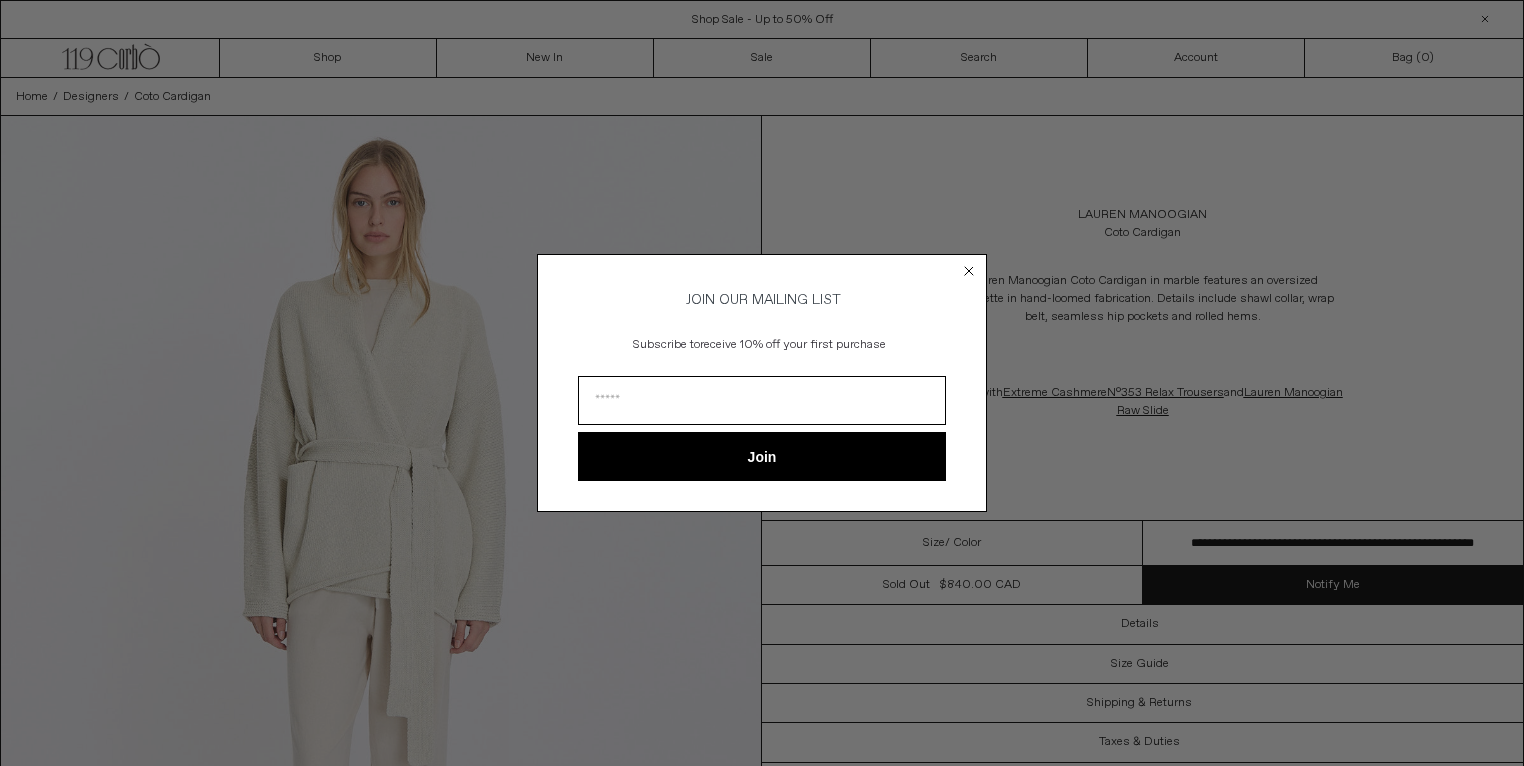 click 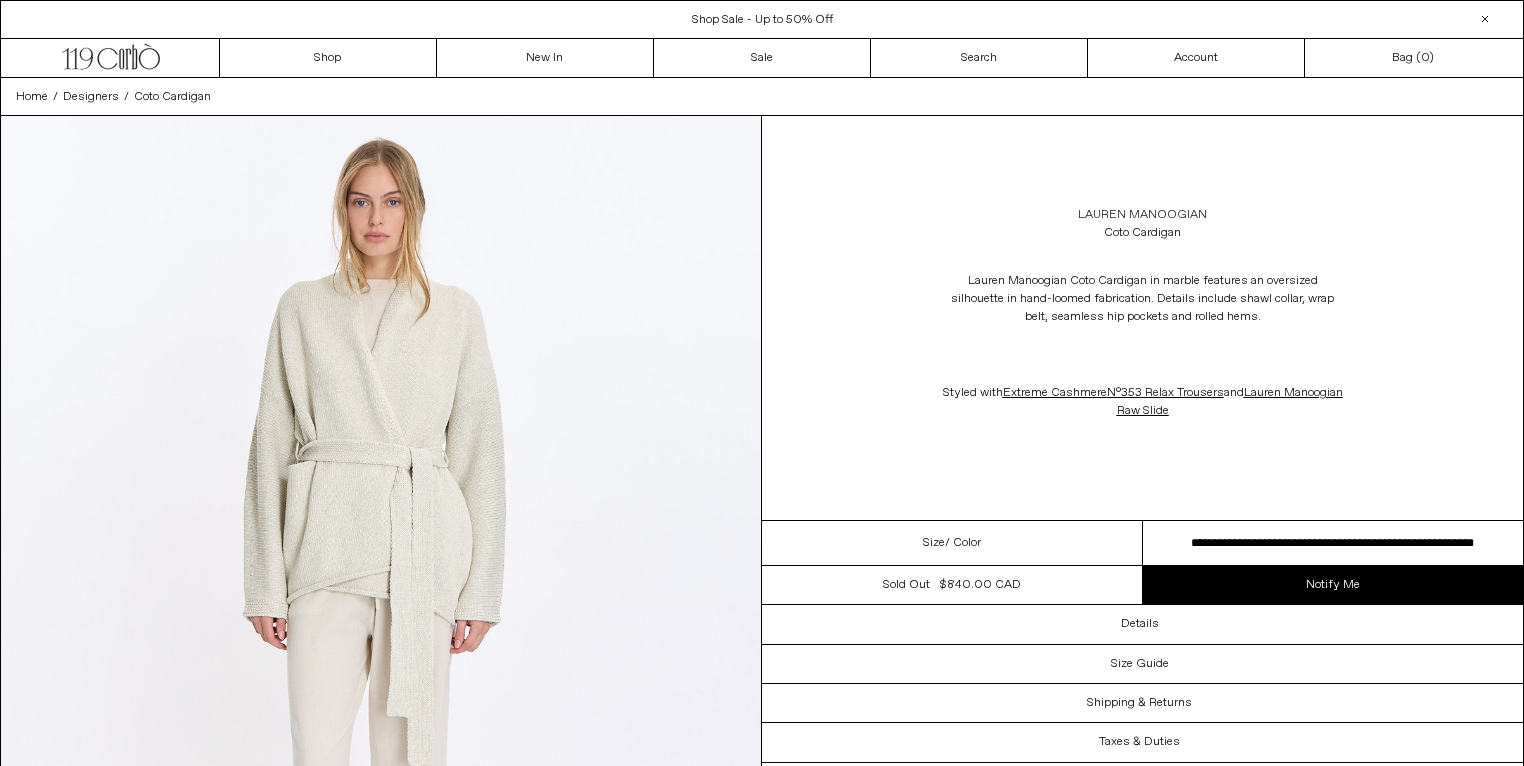 click on "Lauren Manoogian" at bounding box center (1142, 215) 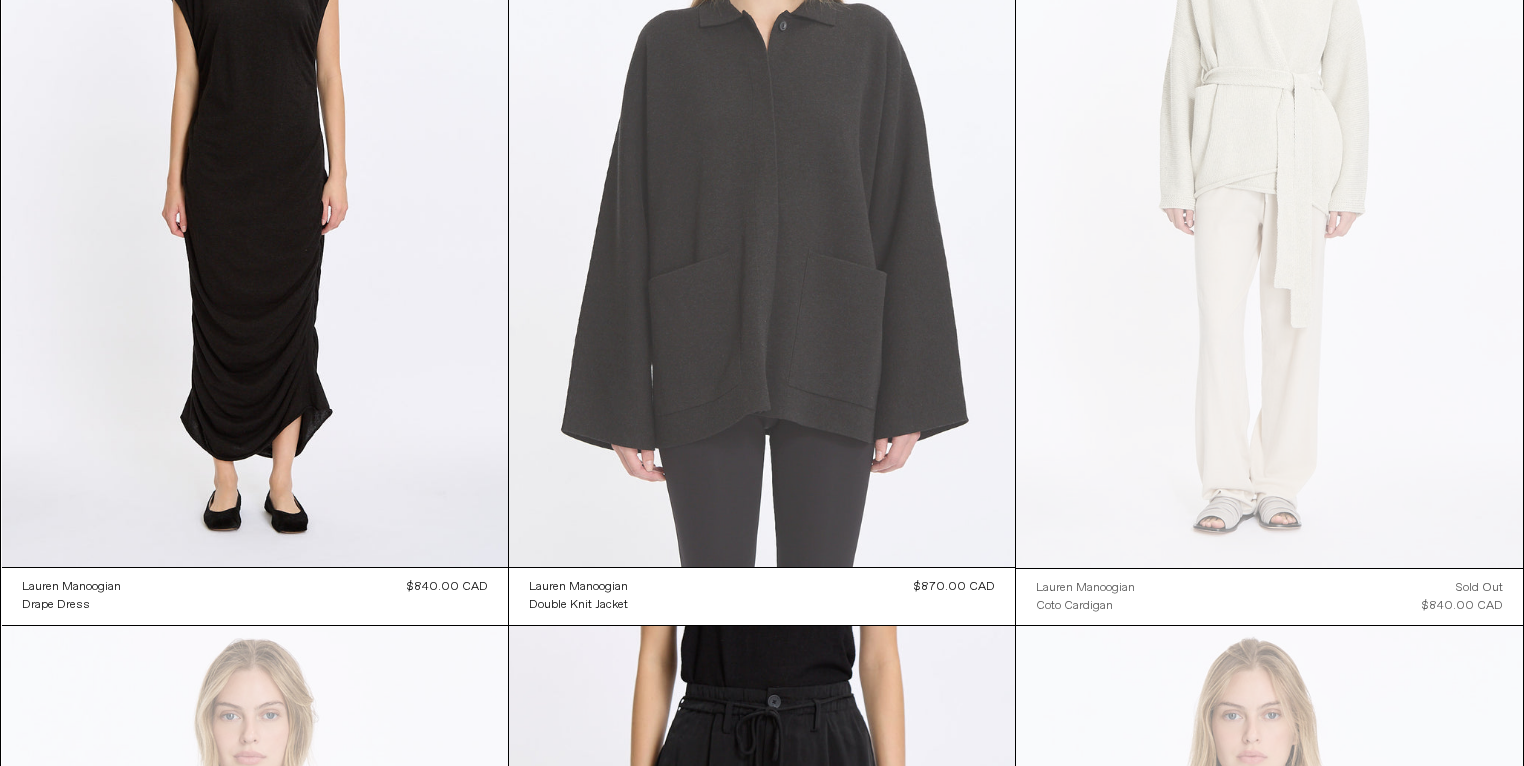 scroll, scrollTop: 383, scrollLeft: 0, axis: vertical 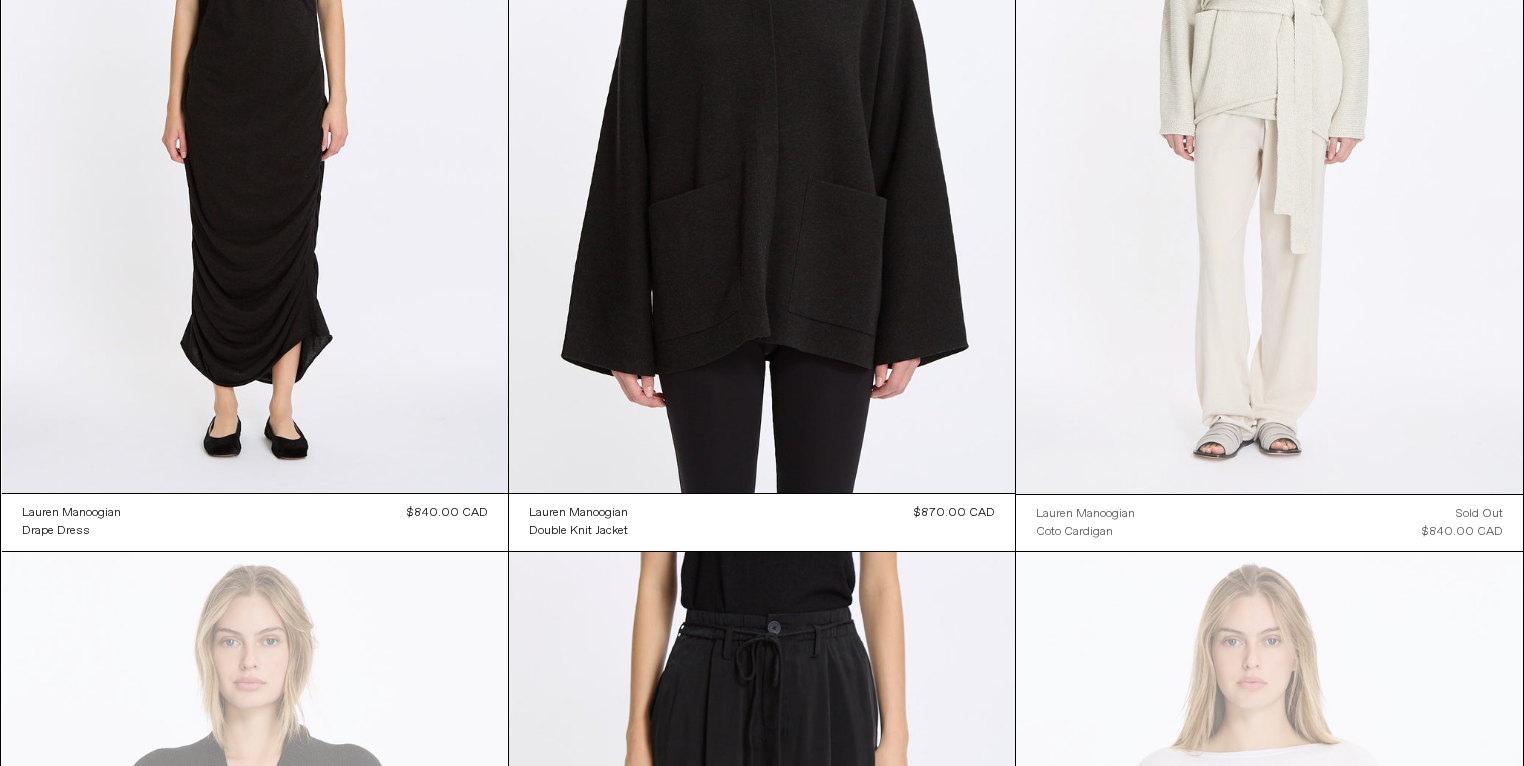 click at bounding box center [1269, 114] 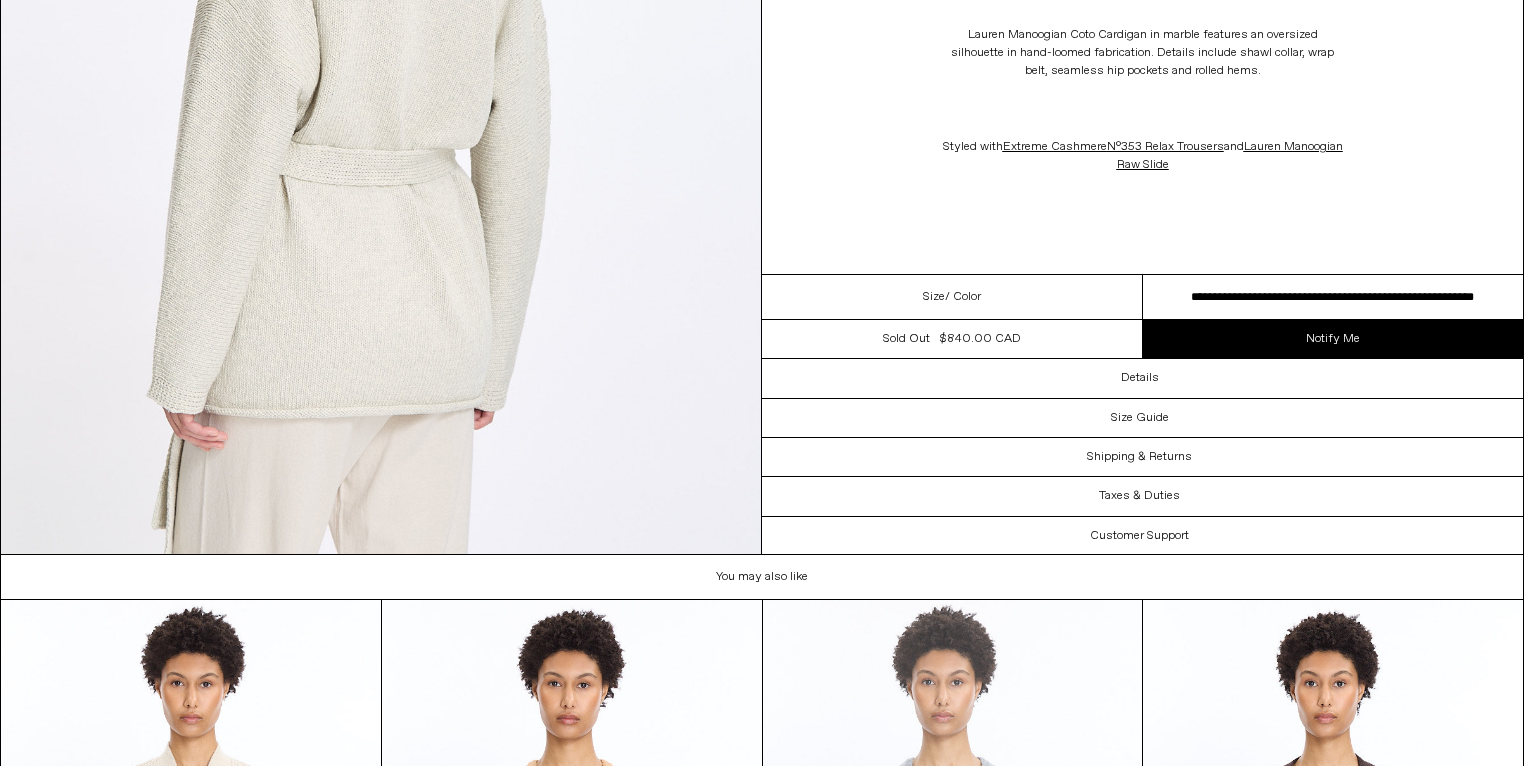 scroll, scrollTop: 3982, scrollLeft: 0, axis: vertical 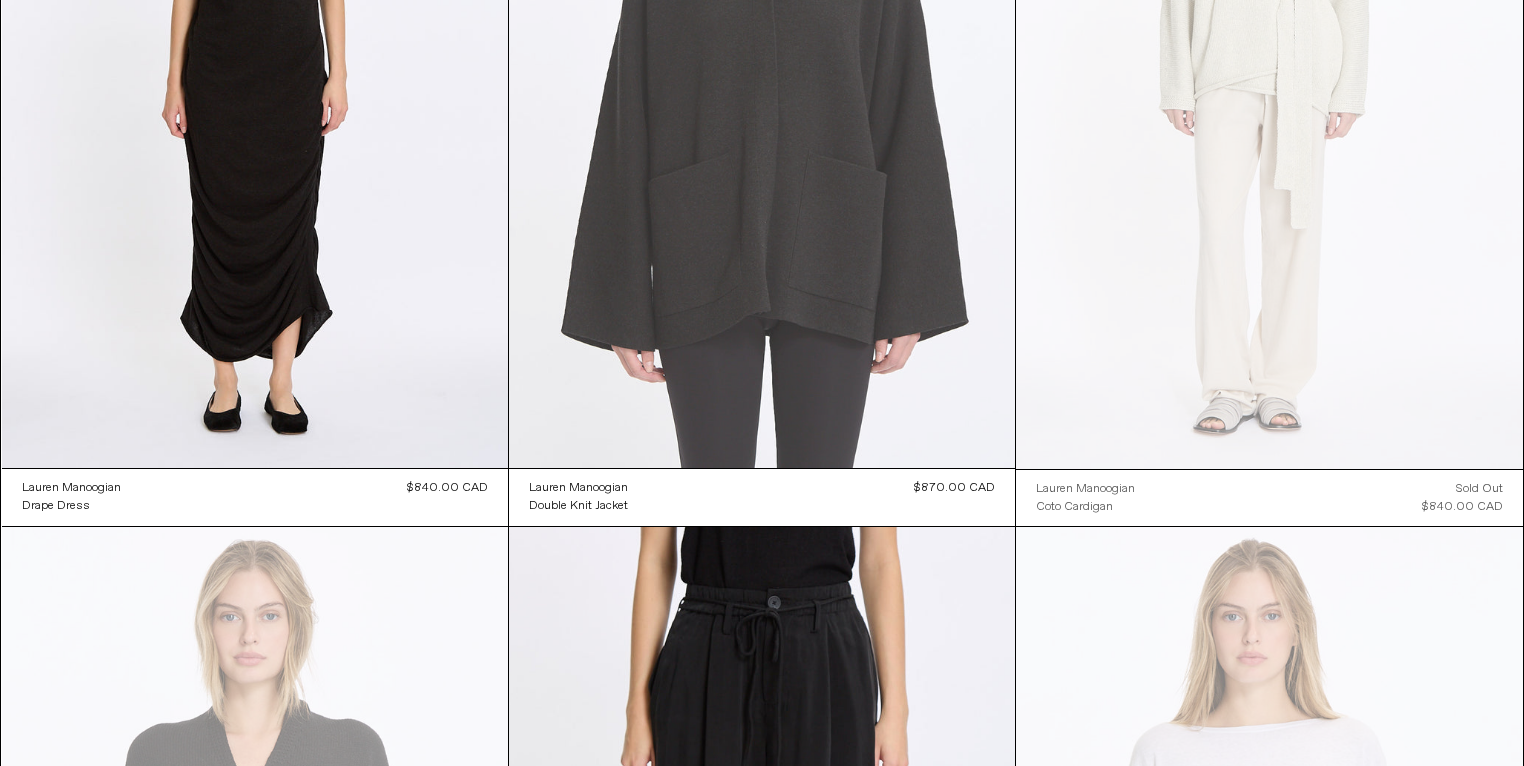 click at bounding box center [762, 88] 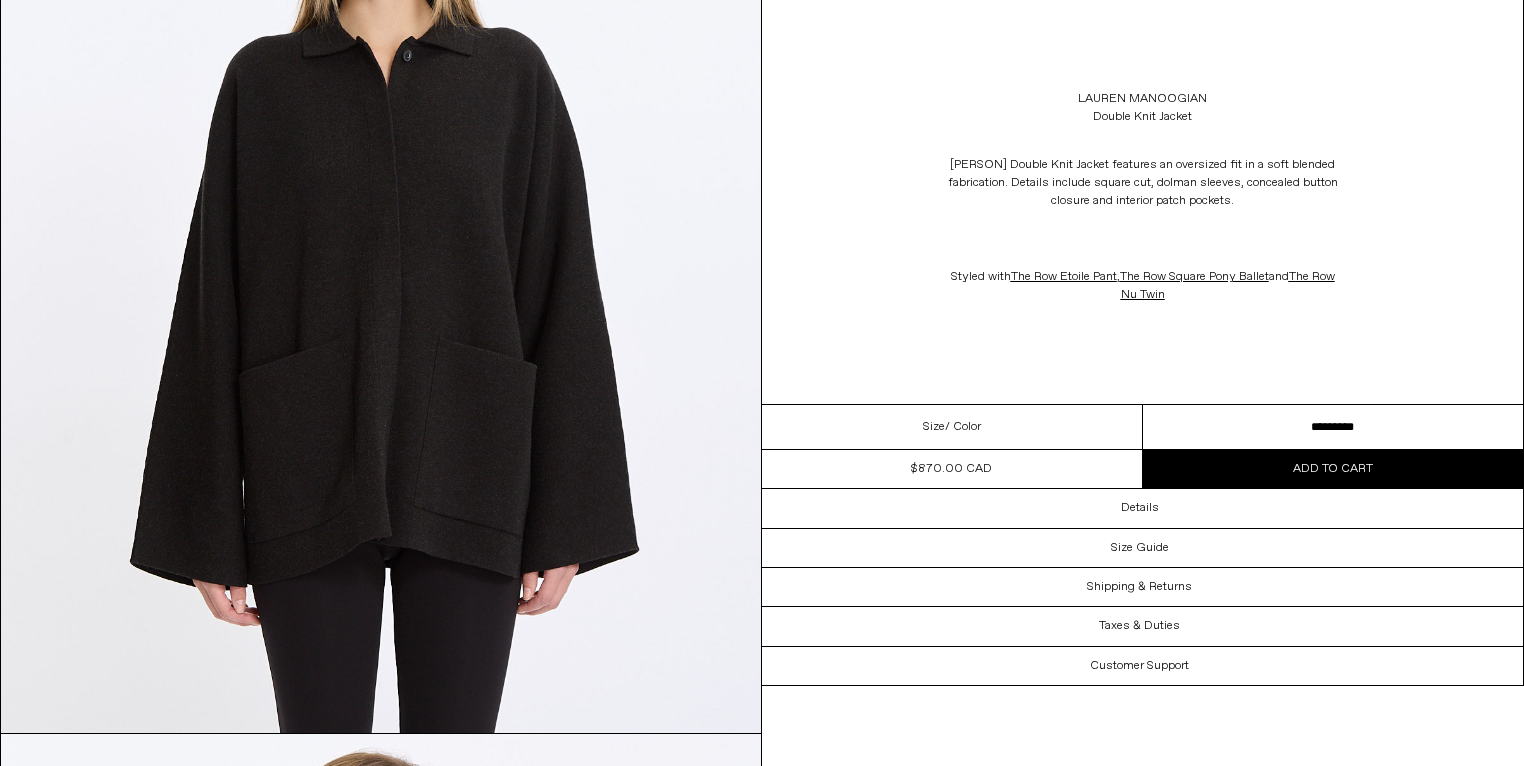 scroll, scrollTop: 340, scrollLeft: 0, axis: vertical 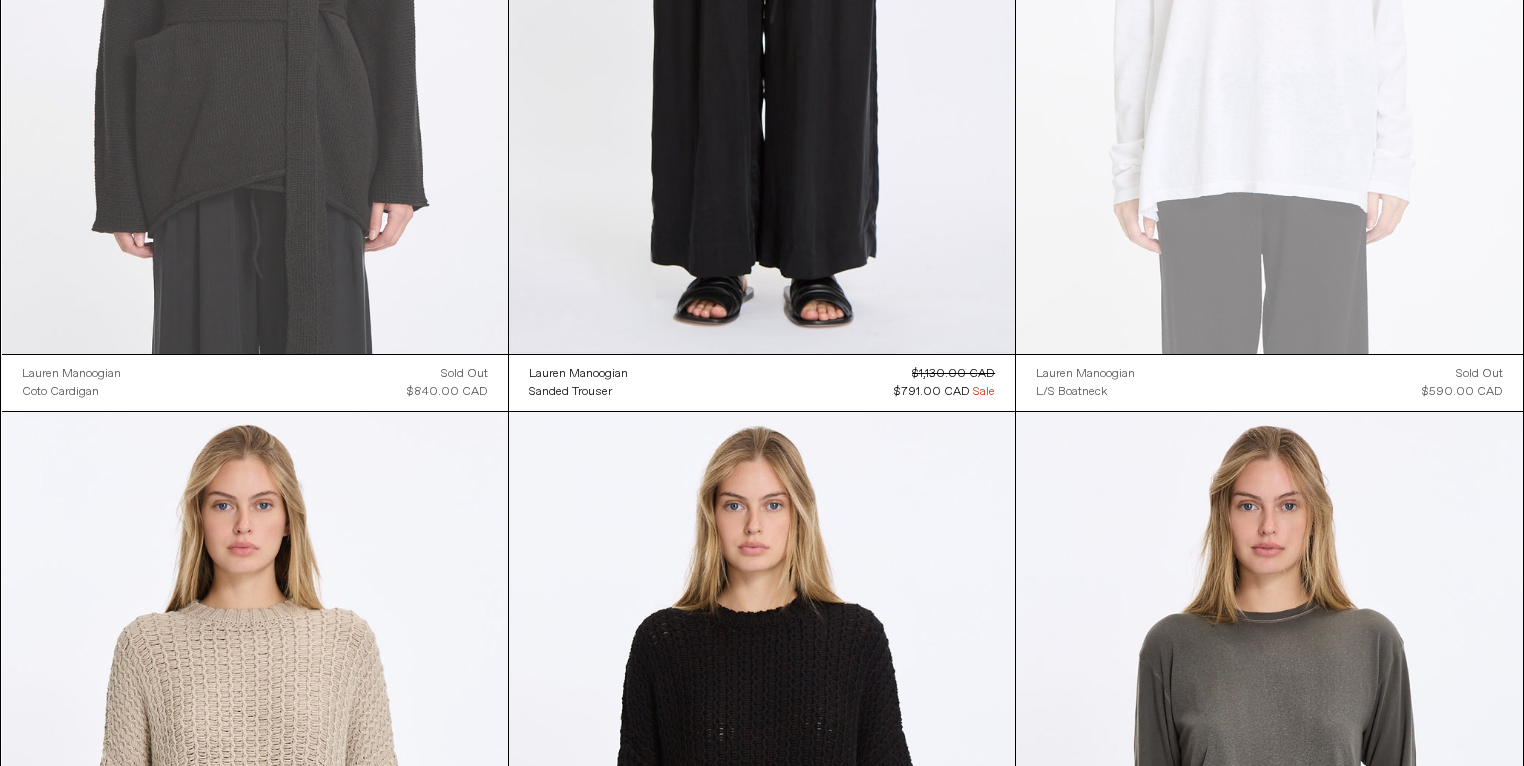 click at bounding box center (255, -26) 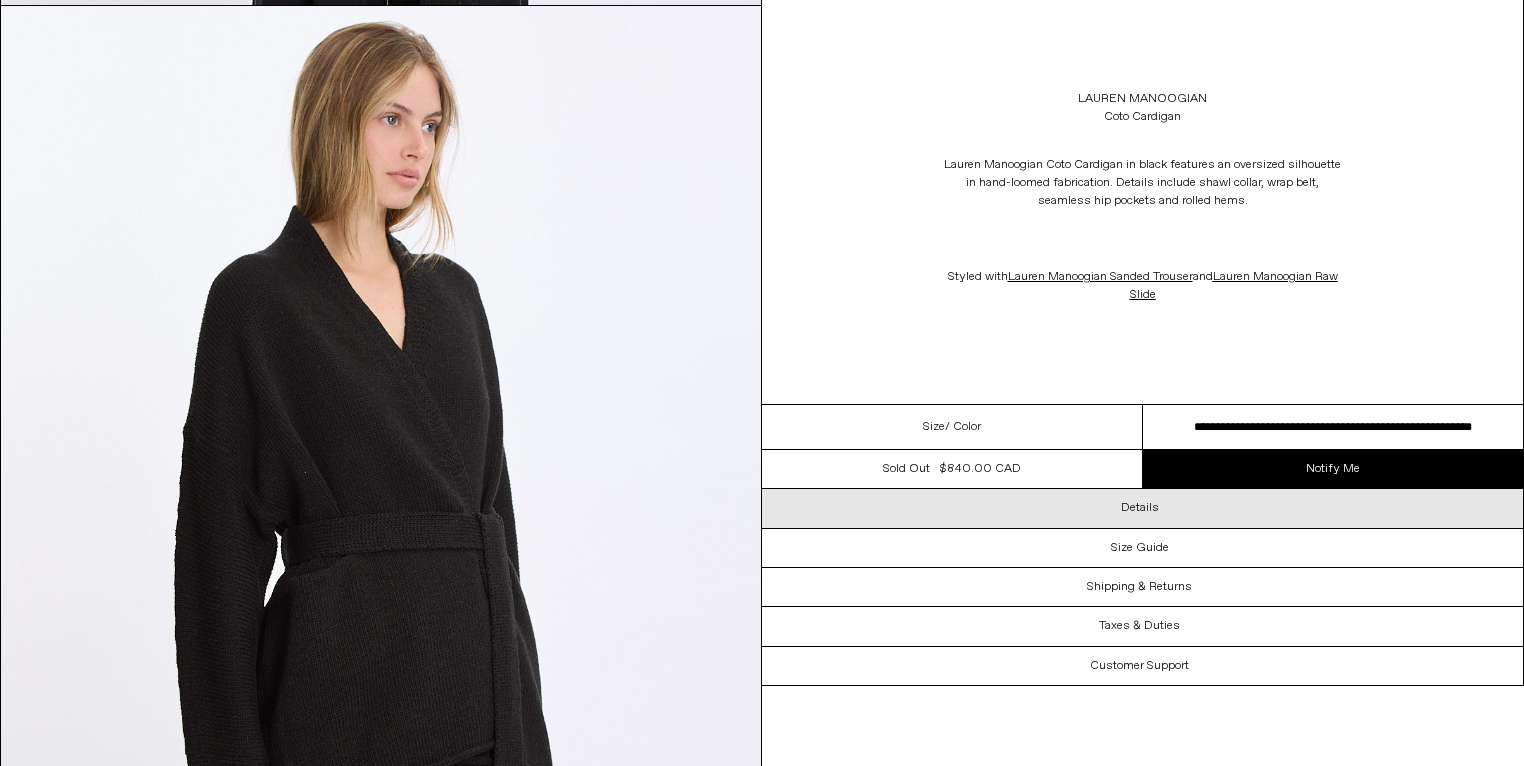 scroll, scrollTop: 1222, scrollLeft: 0, axis: vertical 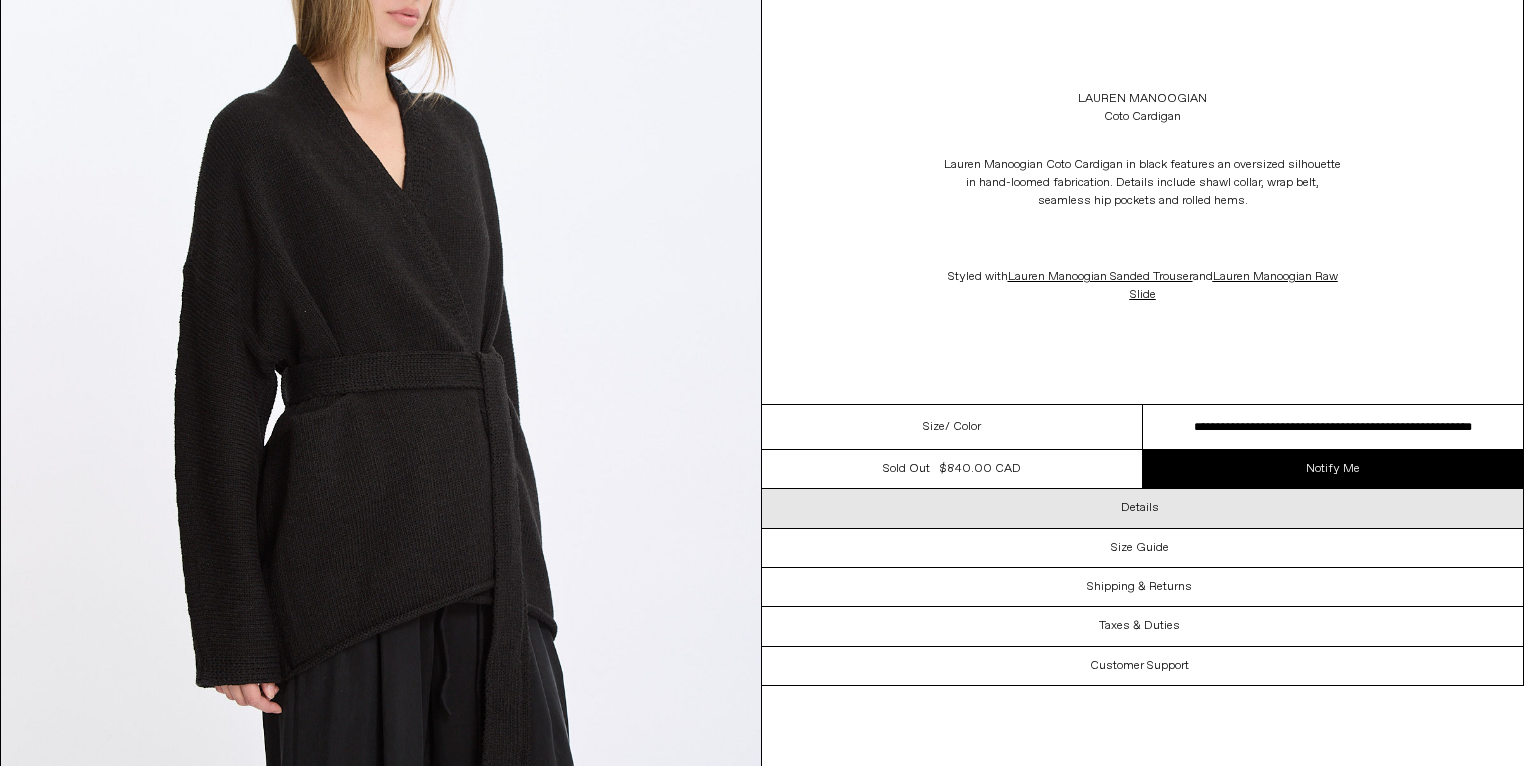 click on "Details" at bounding box center (1142, 508) 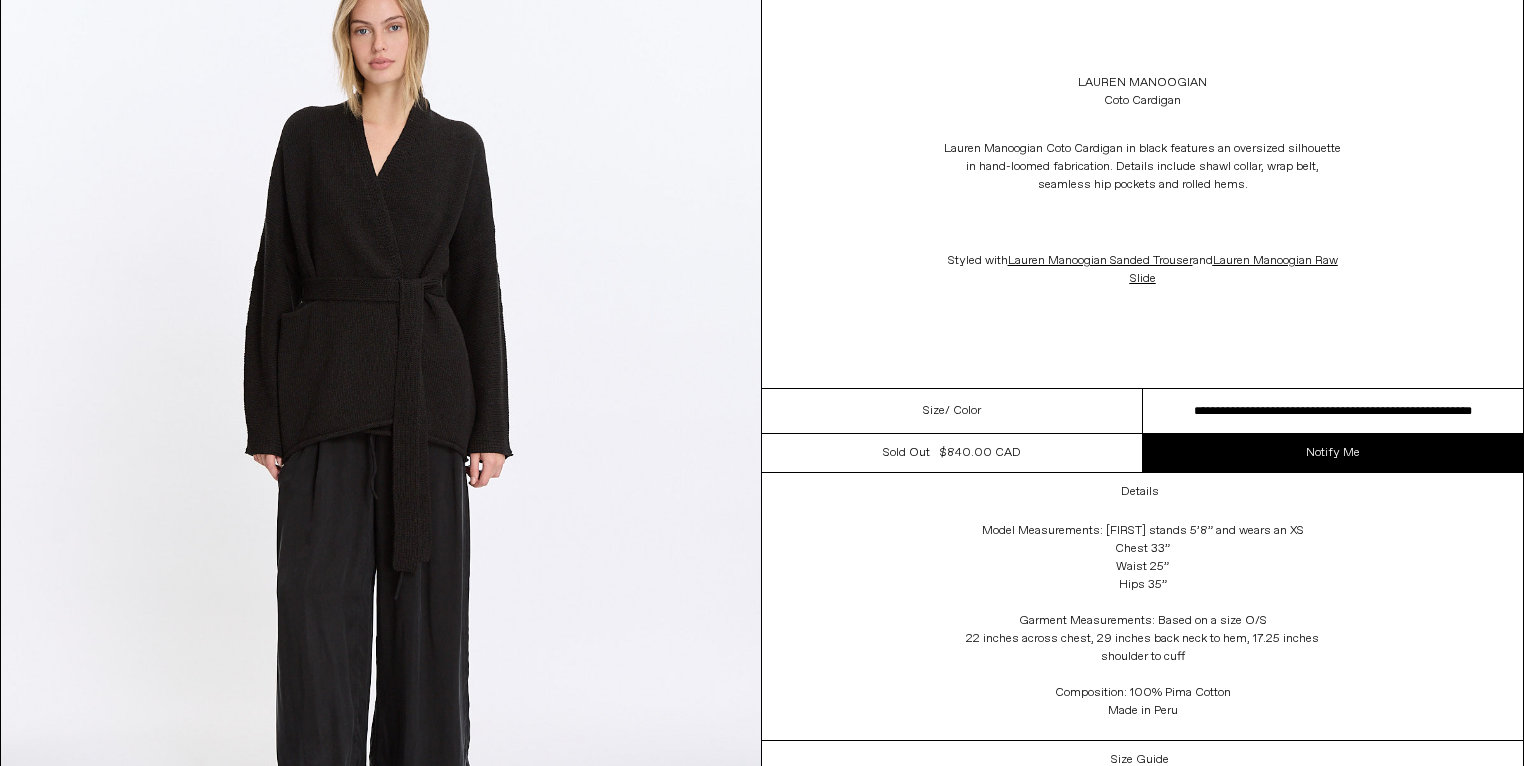 scroll, scrollTop: 3031, scrollLeft: 0, axis: vertical 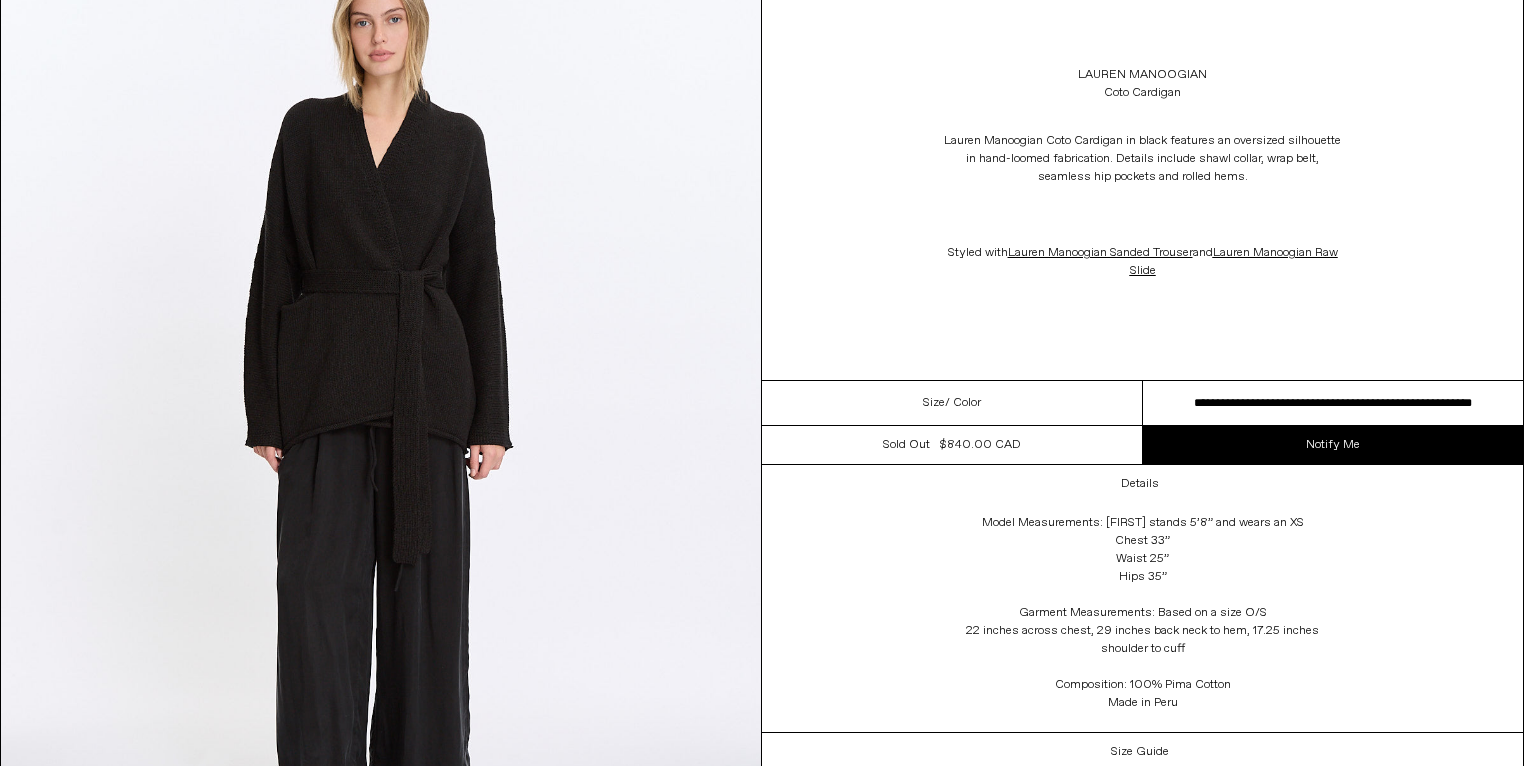 click on "**********" at bounding box center (1333, 403) 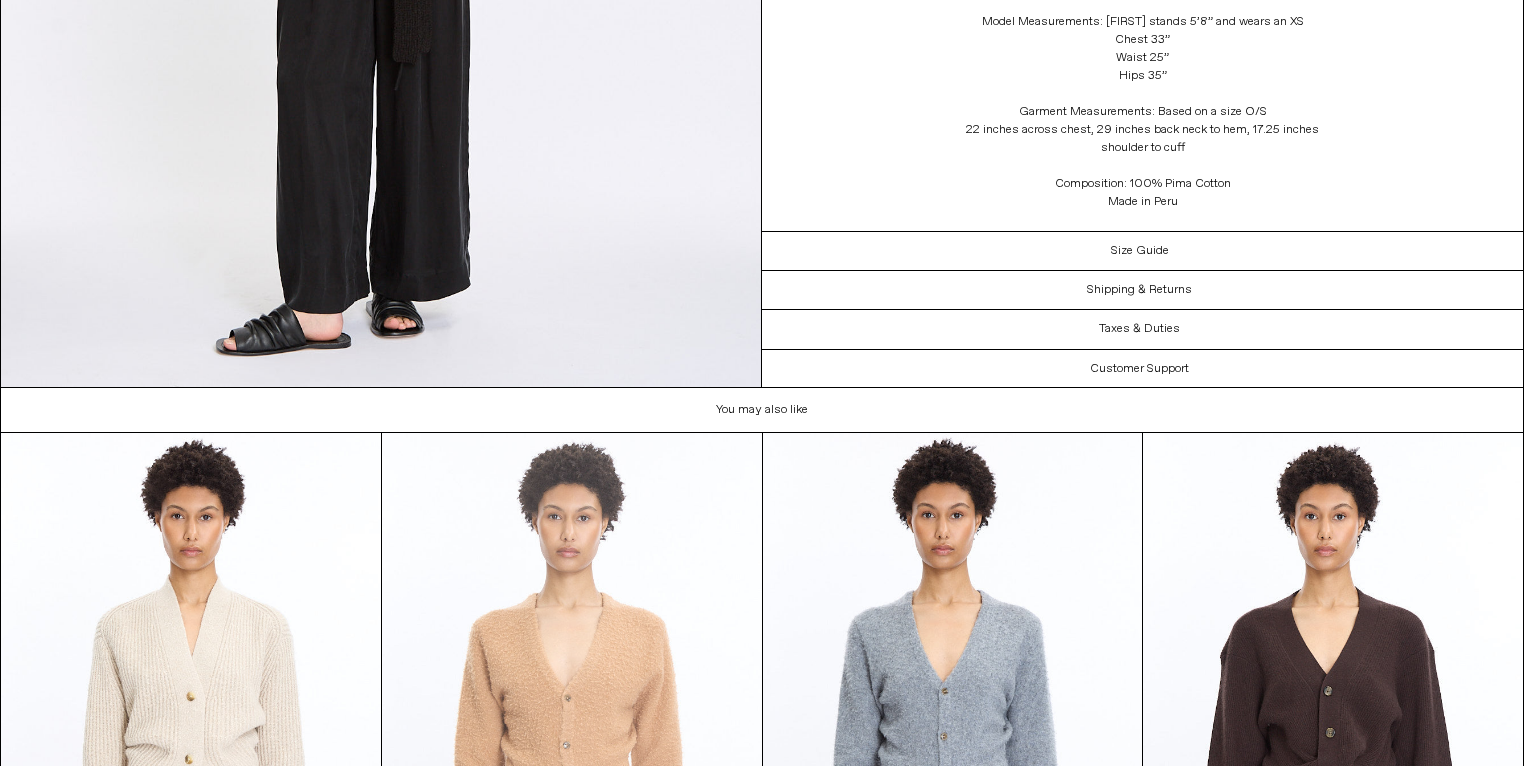 scroll, scrollTop: 3555, scrollLeft: 0, axis: vertical 